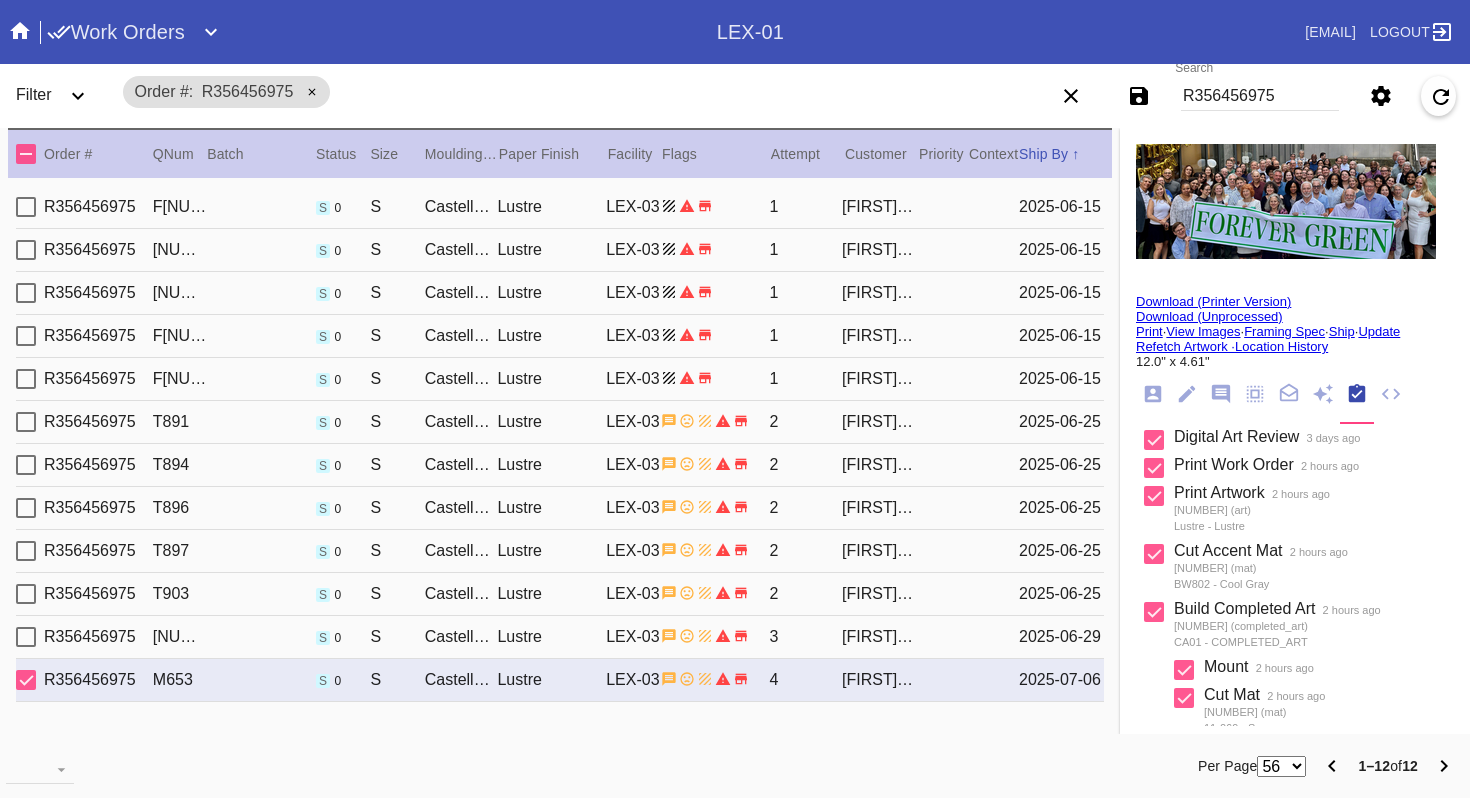 scroll, scrollTop: 0, scrollLeft: 0, axis: both 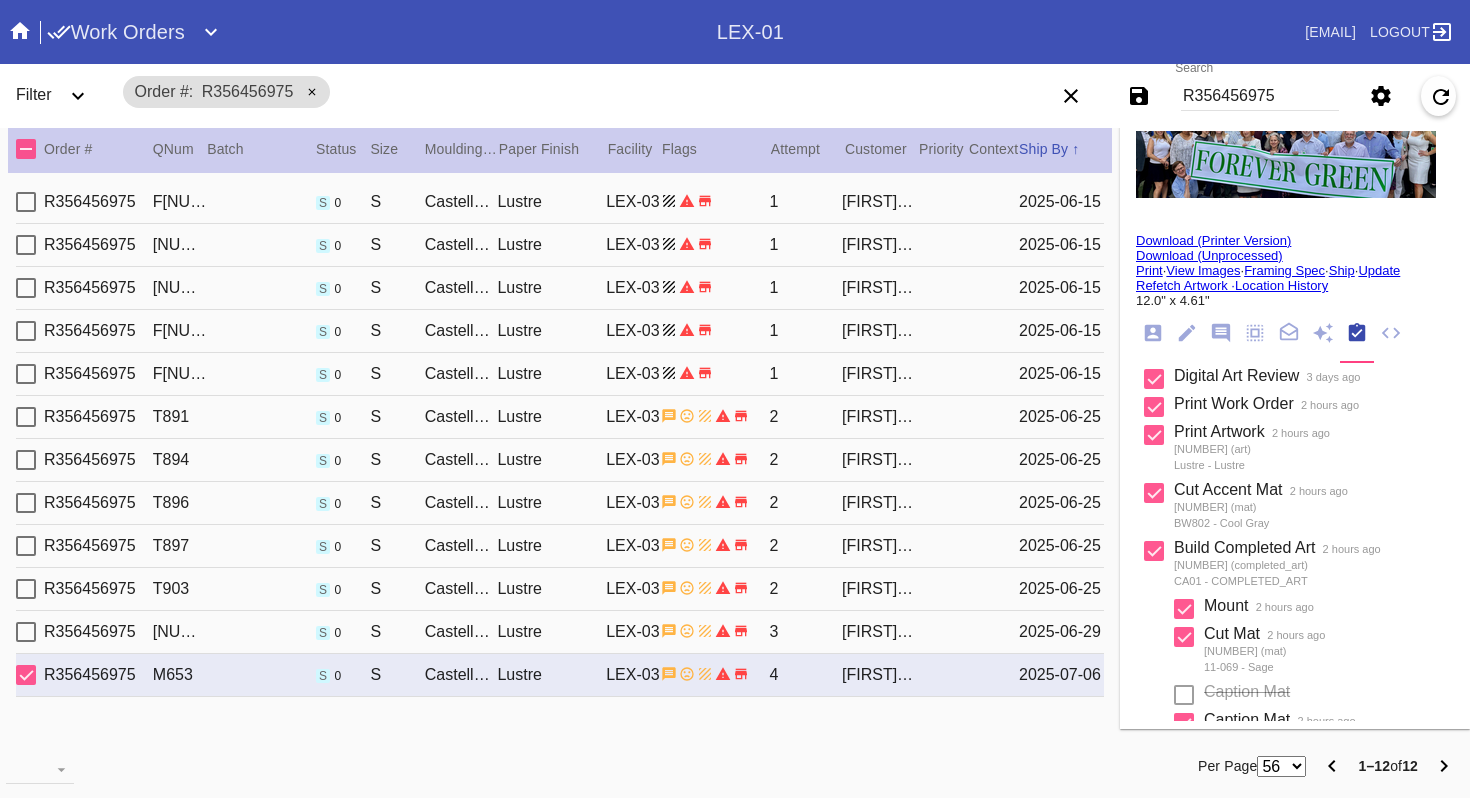 click on "R356456975" at bounding box center [1260, 96] 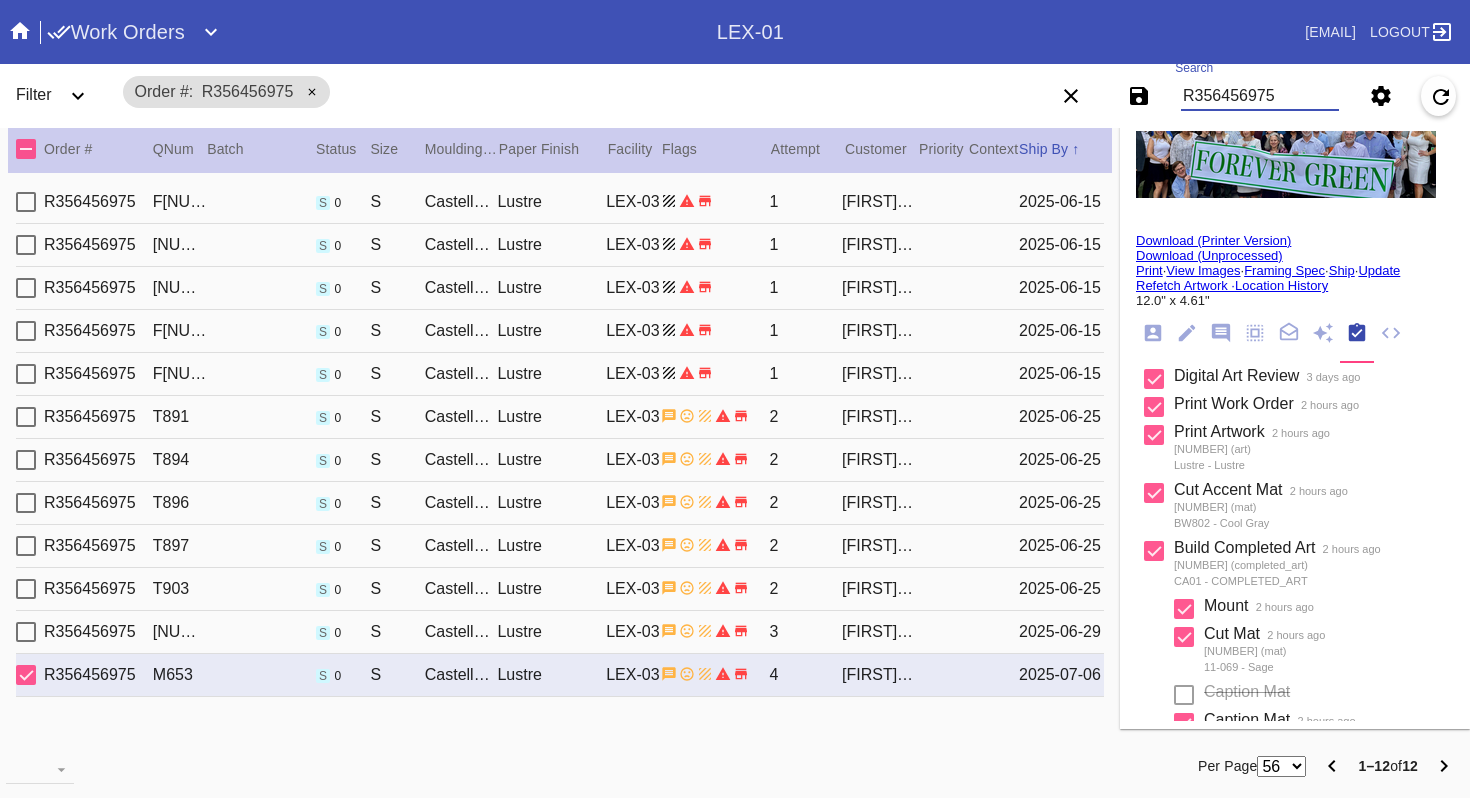 click on "R356456975" at bounding box center [1260, 96] 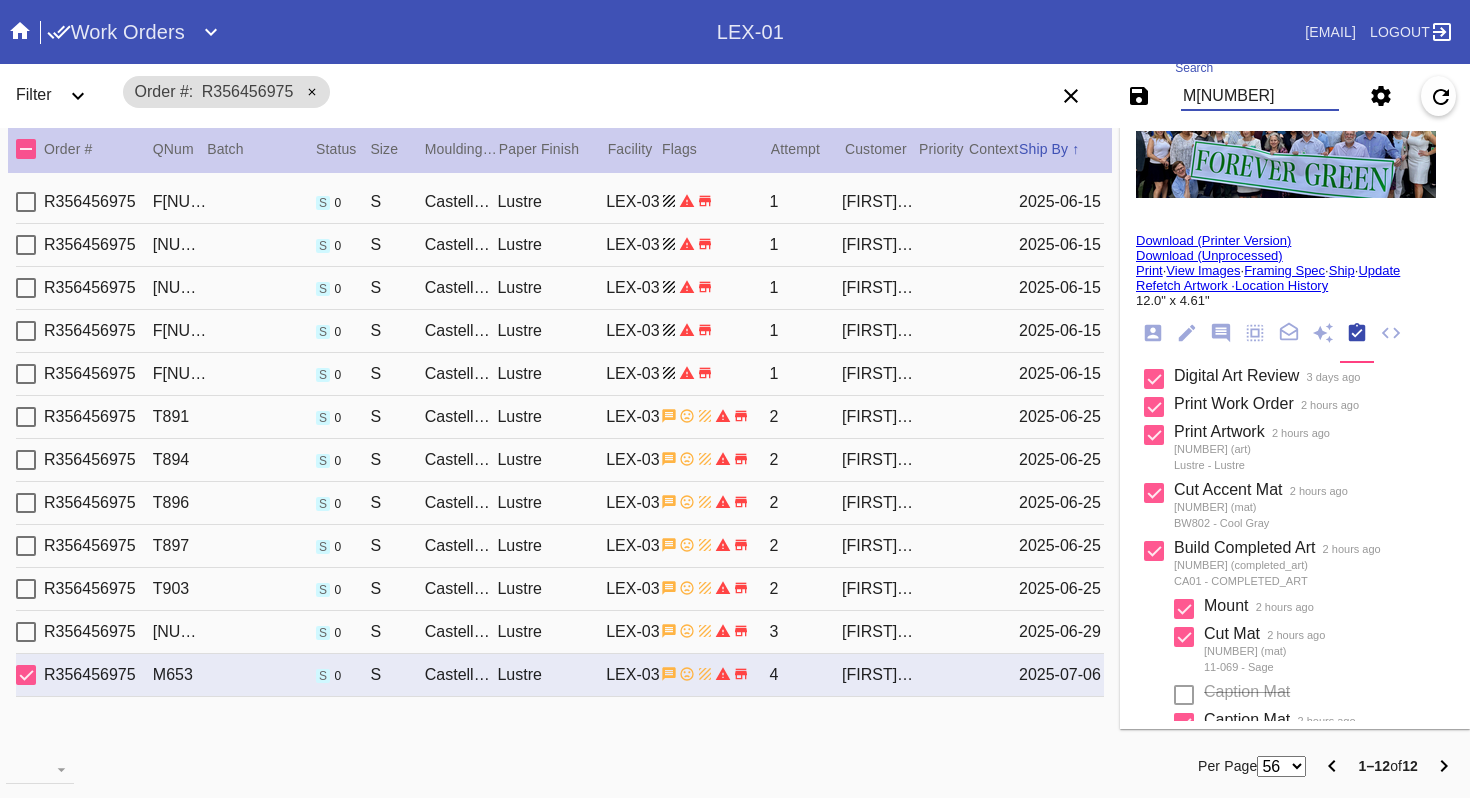 click on "M[NUMBER]" at bounding box center [1260, 96] 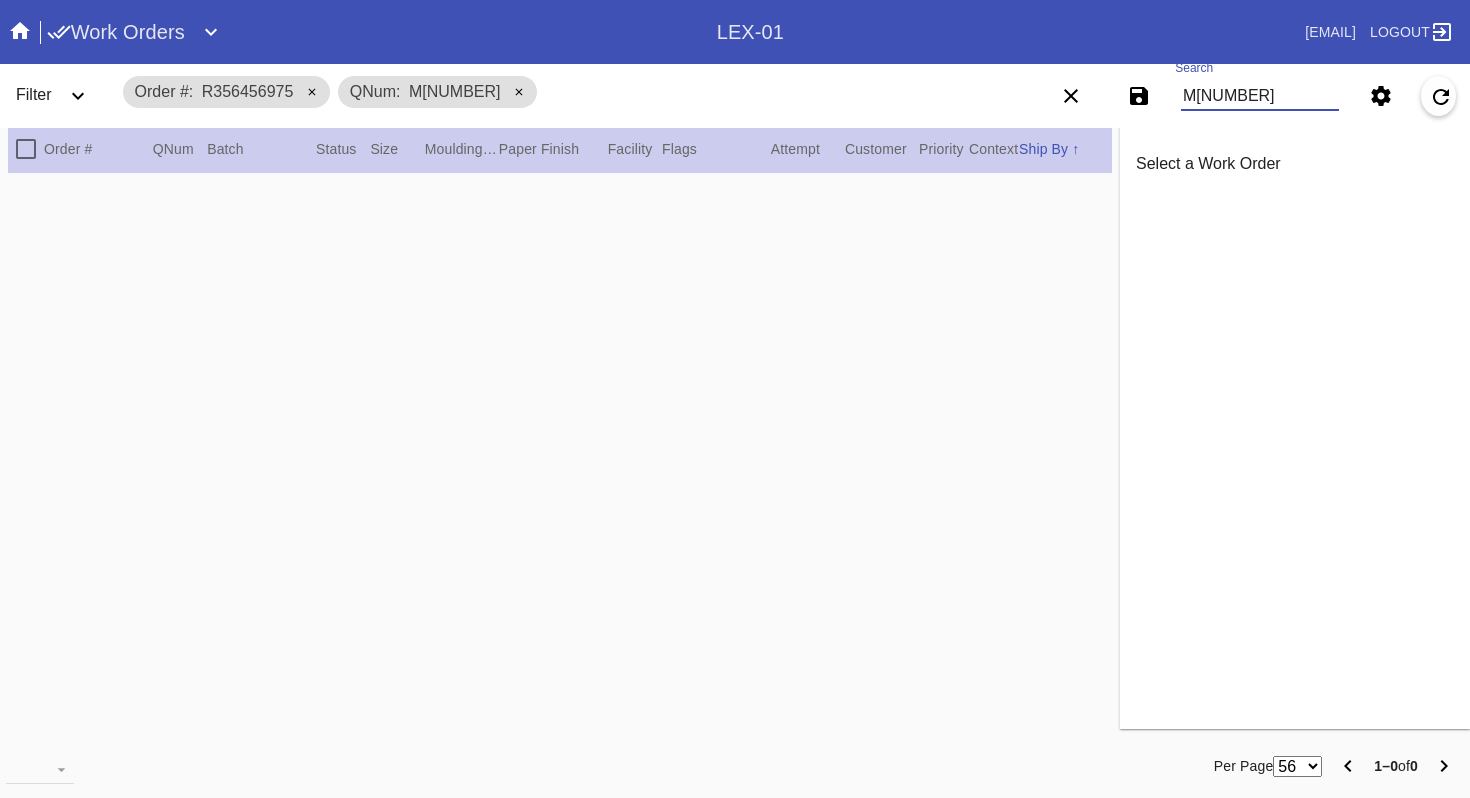 scroll, scrollTop: 0, scrollLeft: 0, axis: both 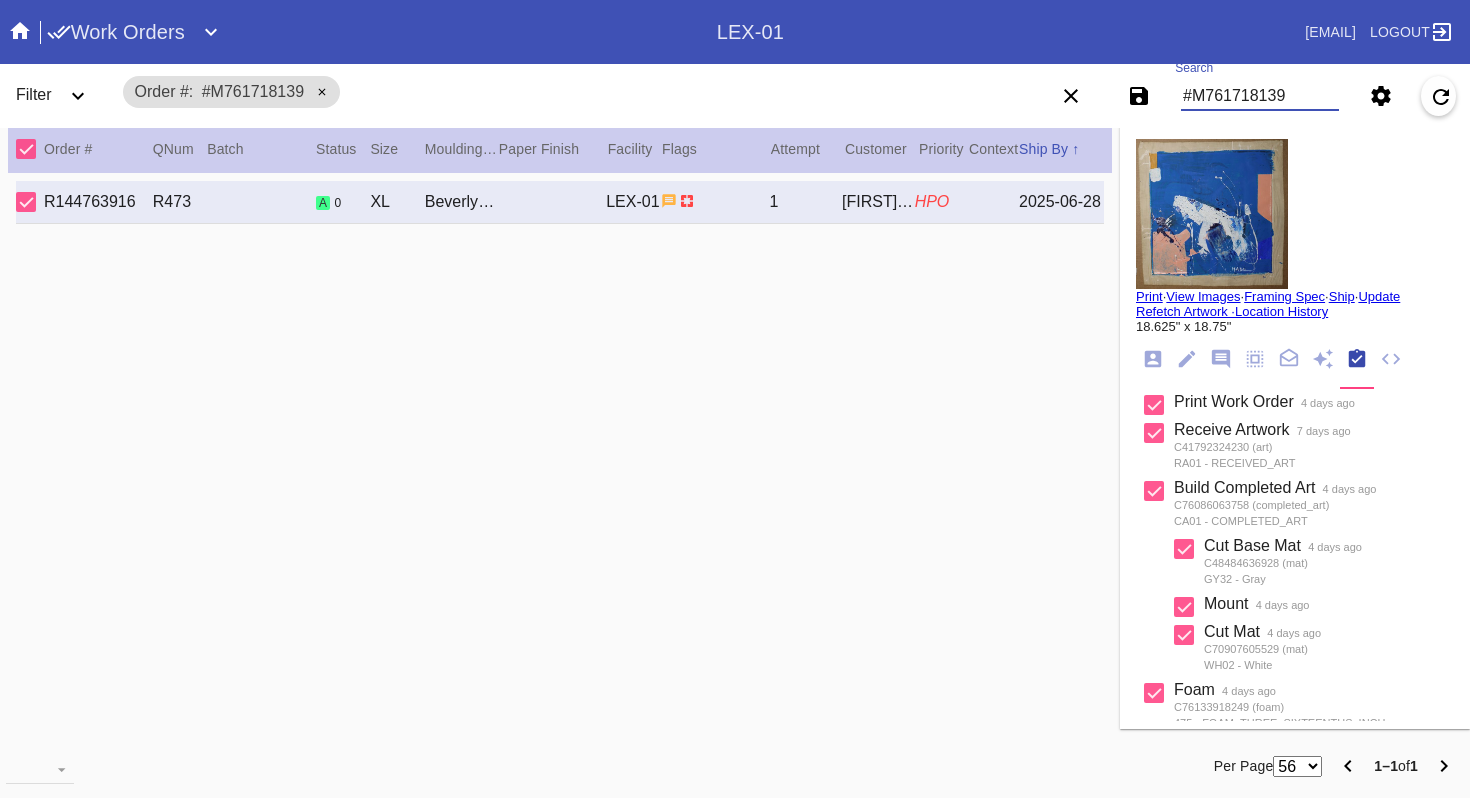 click on "#M761718139" at bounding box center [1260, 96] 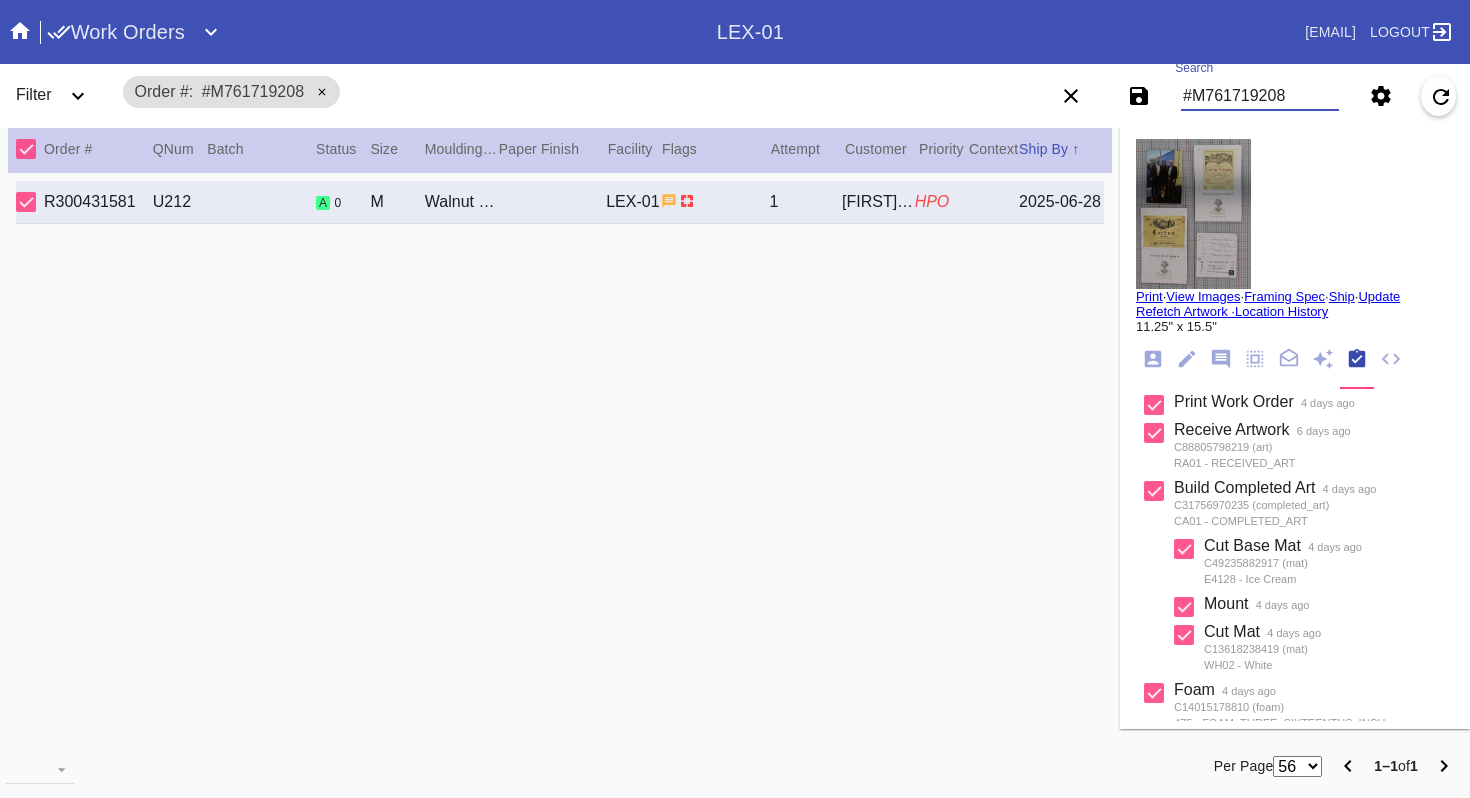 click on "#M761719208" at bounding box center (1260, 96) 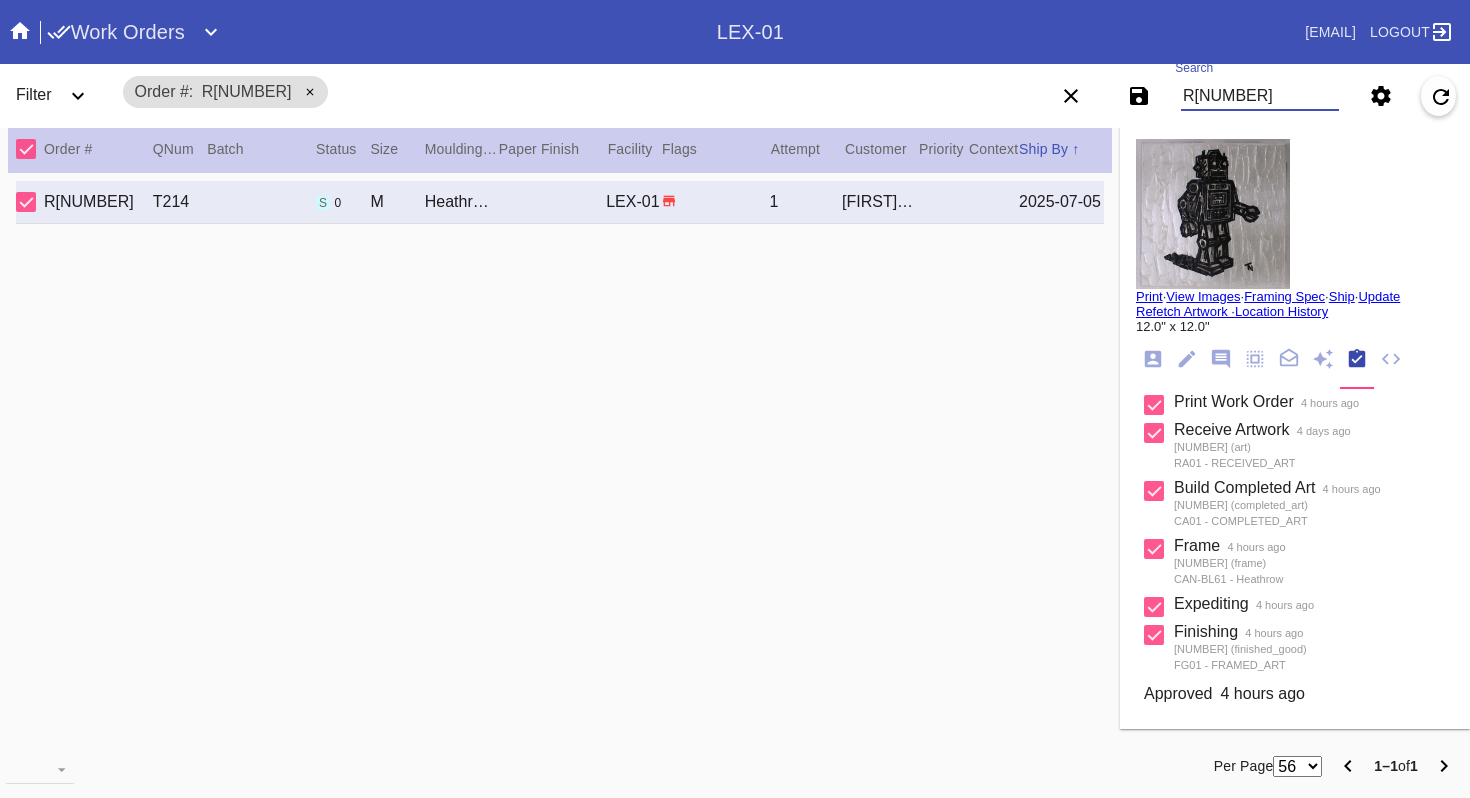 click on "R[NUMBER]" at bounding box center [1260, 96] 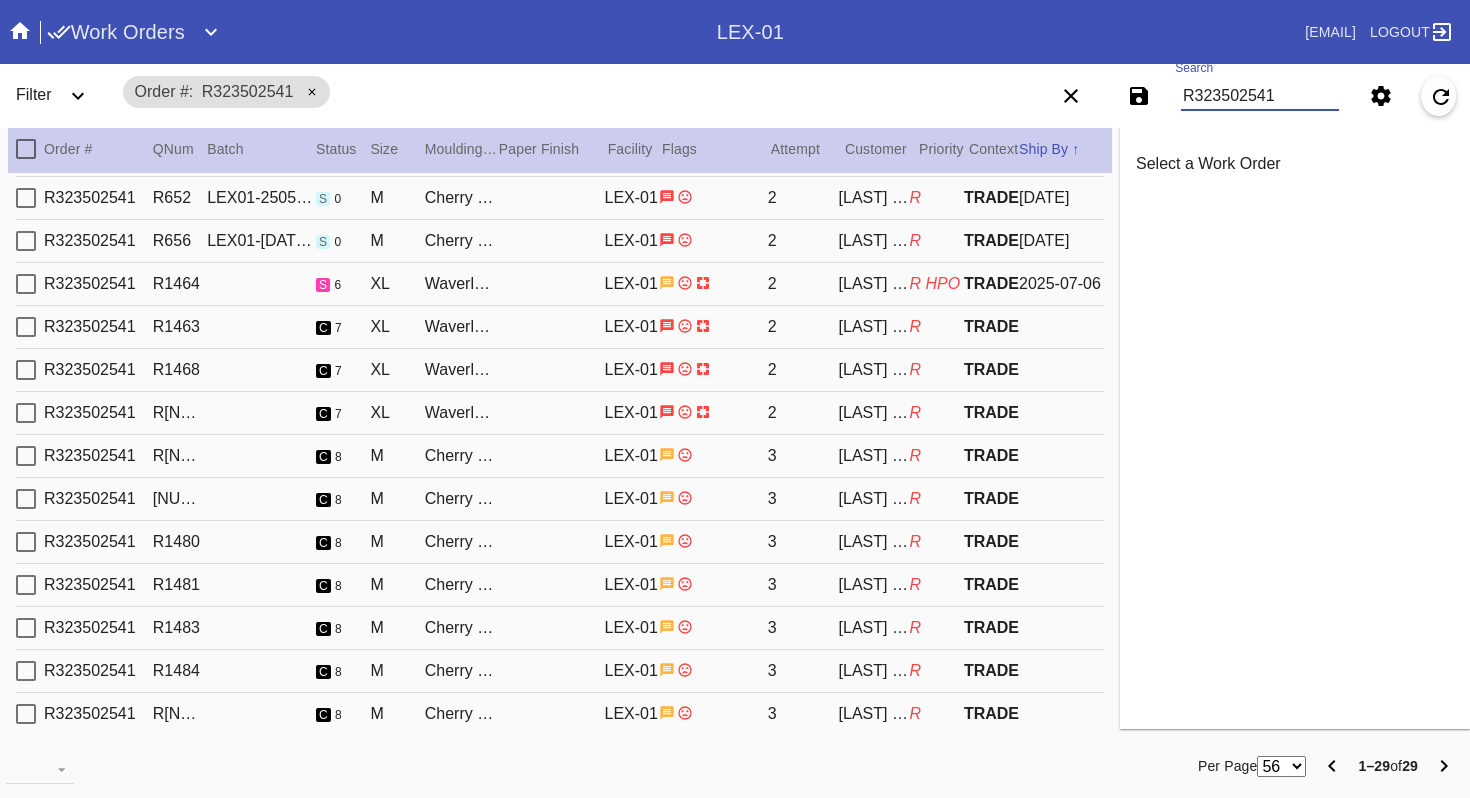 scroll, scrollTop: 671, scrollLeft: 0, axis: vertical 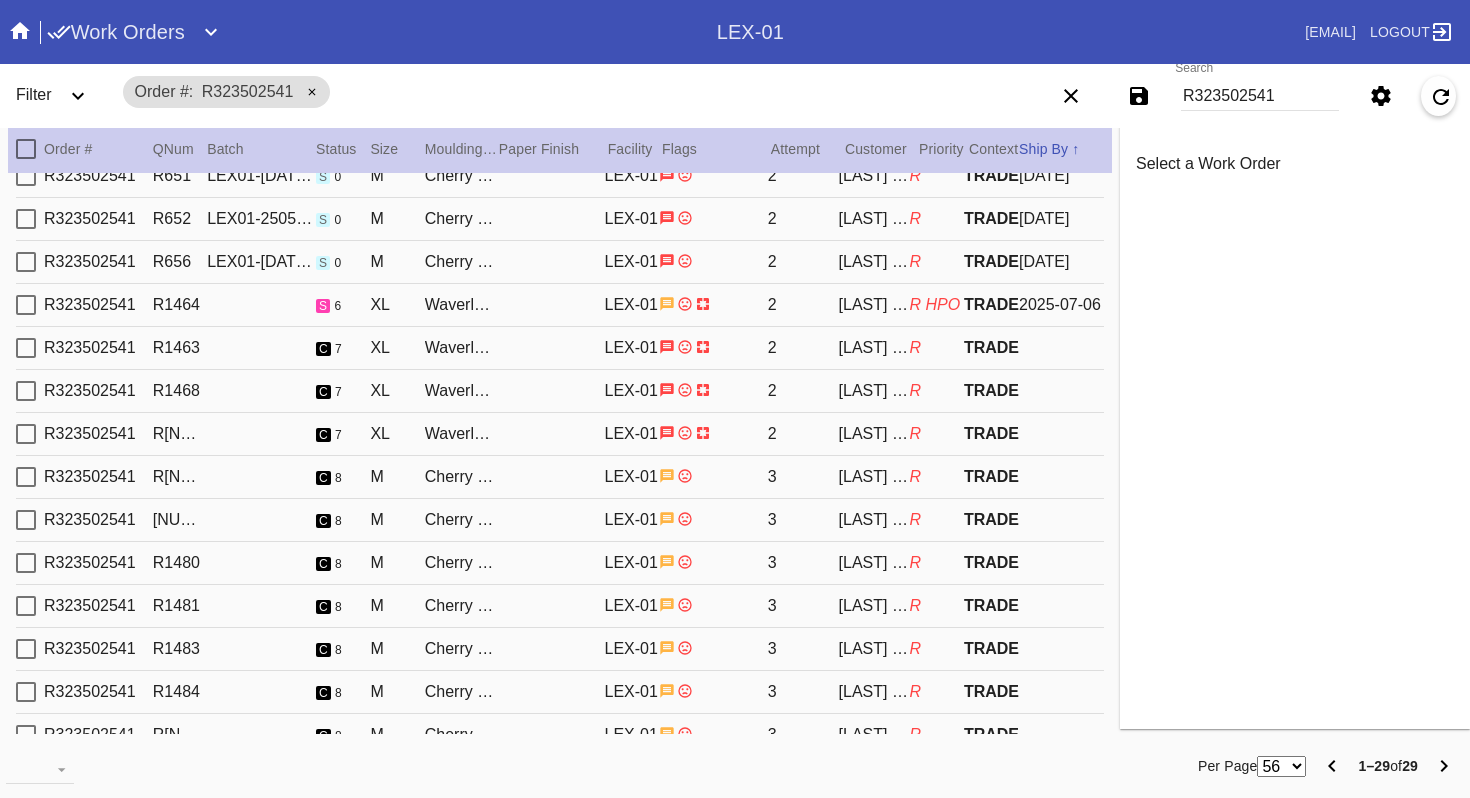 click on "R[NUMBER] R[NUMBER] s   6 XL Waverley / White LEX-01 2 [LAST] [LAST]
R
HPO
TRADE [DATE]" at bounding box center [560, 305] 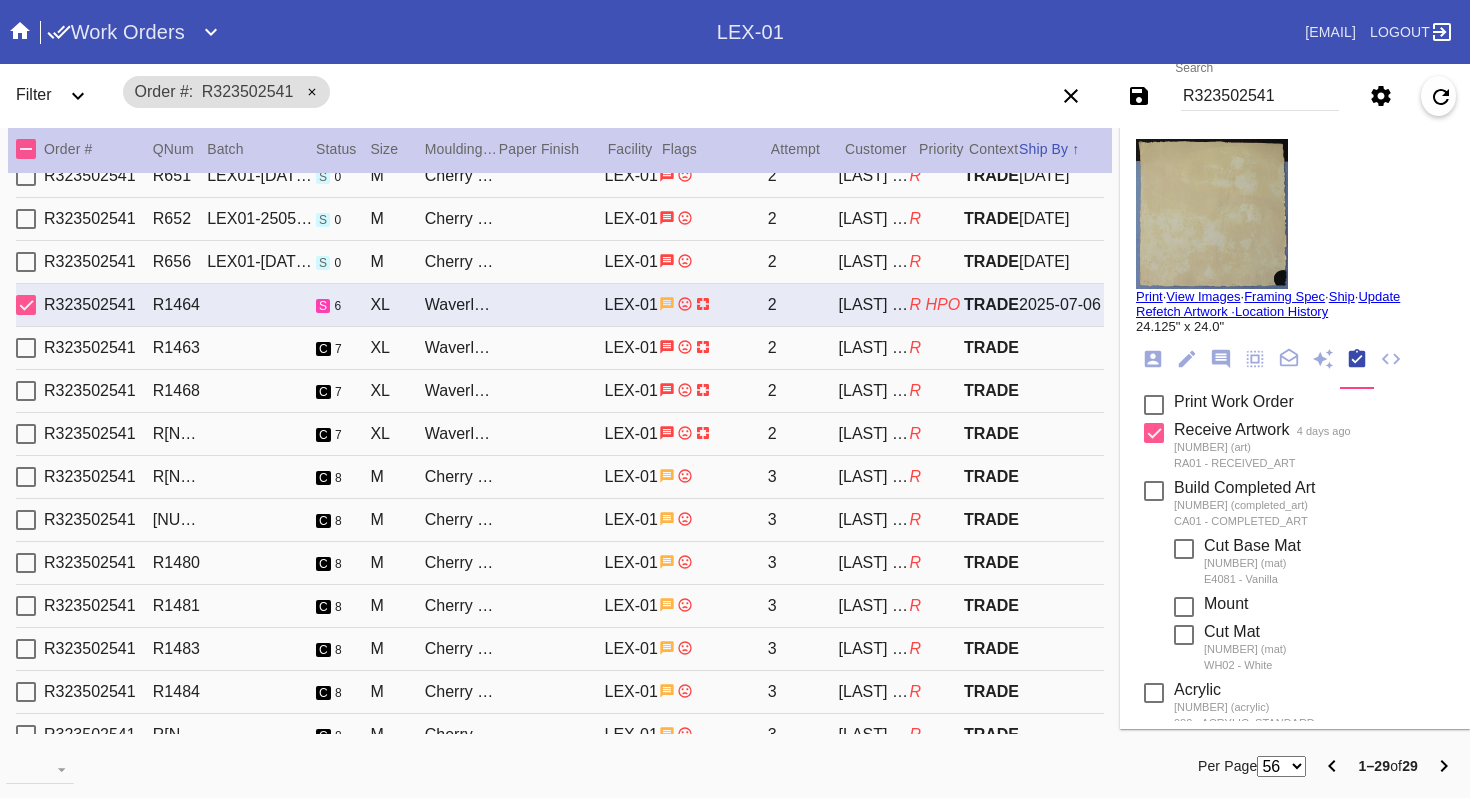 scroll, scrollTop: 0, scrollLeft: 0, axis: both 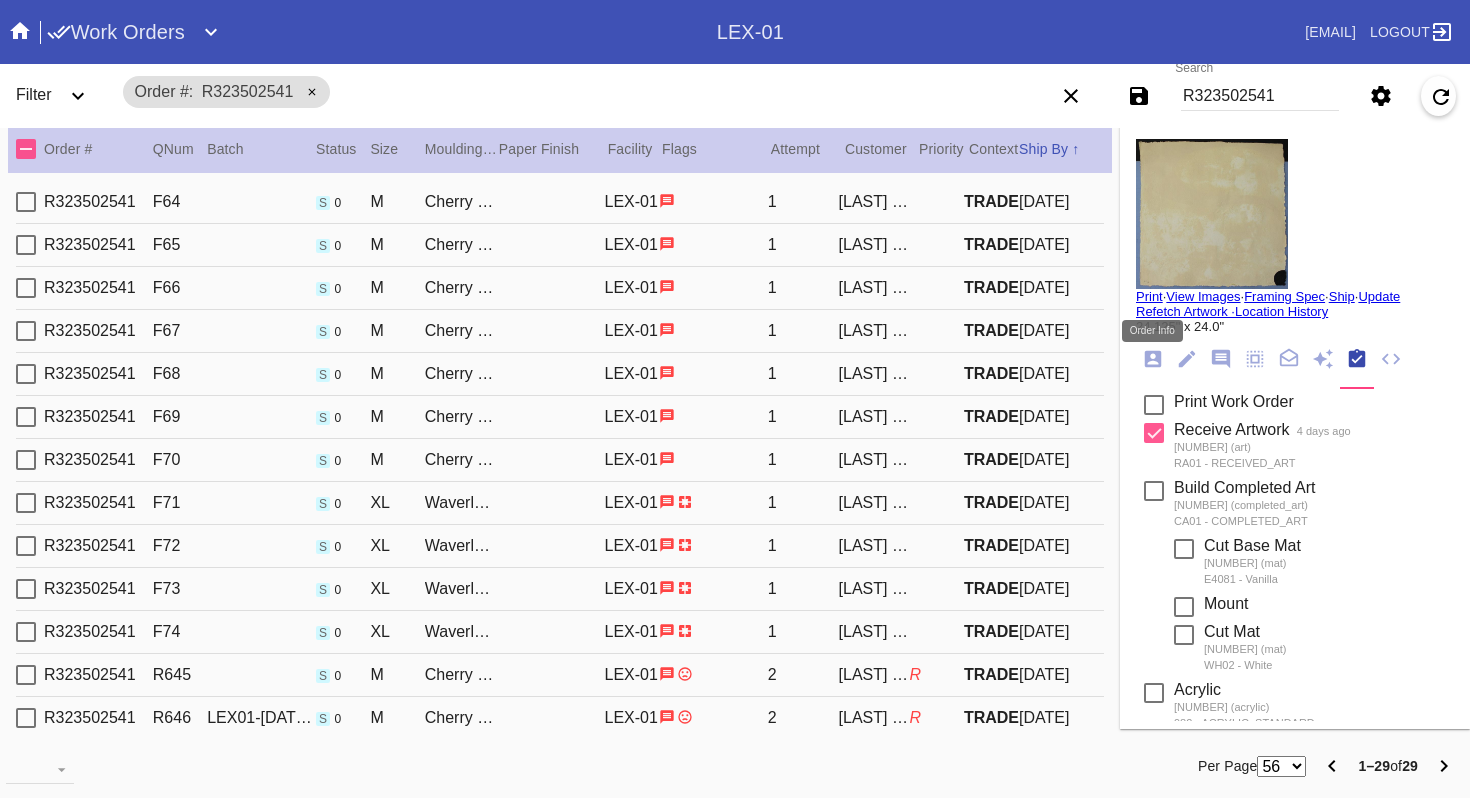 click at bounding box center [1153, 359] 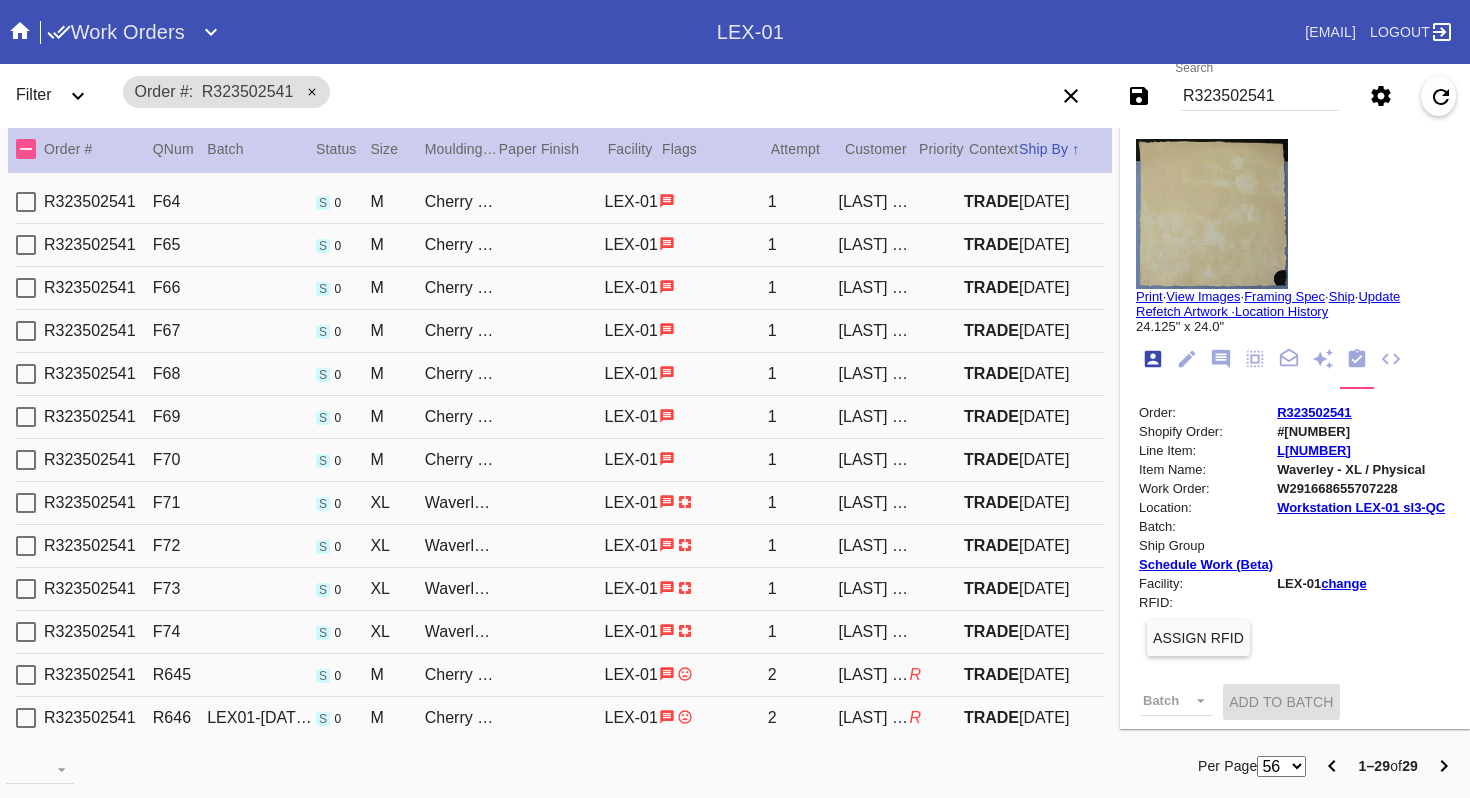 scroll, scrollTop: 24, scrollLeft: 0, axis: vertical 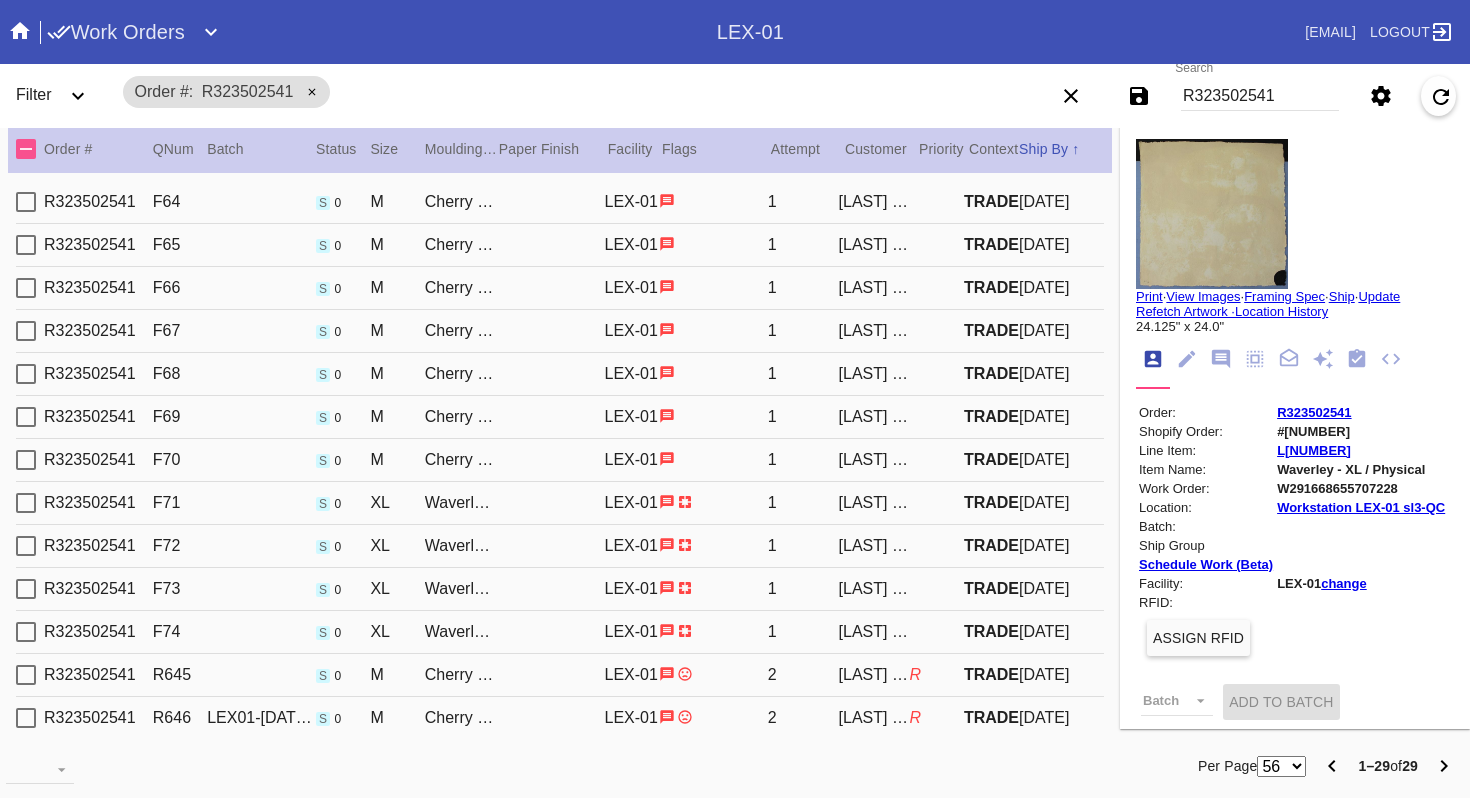 click on "R323502541" at bounding box center (1260, 96) 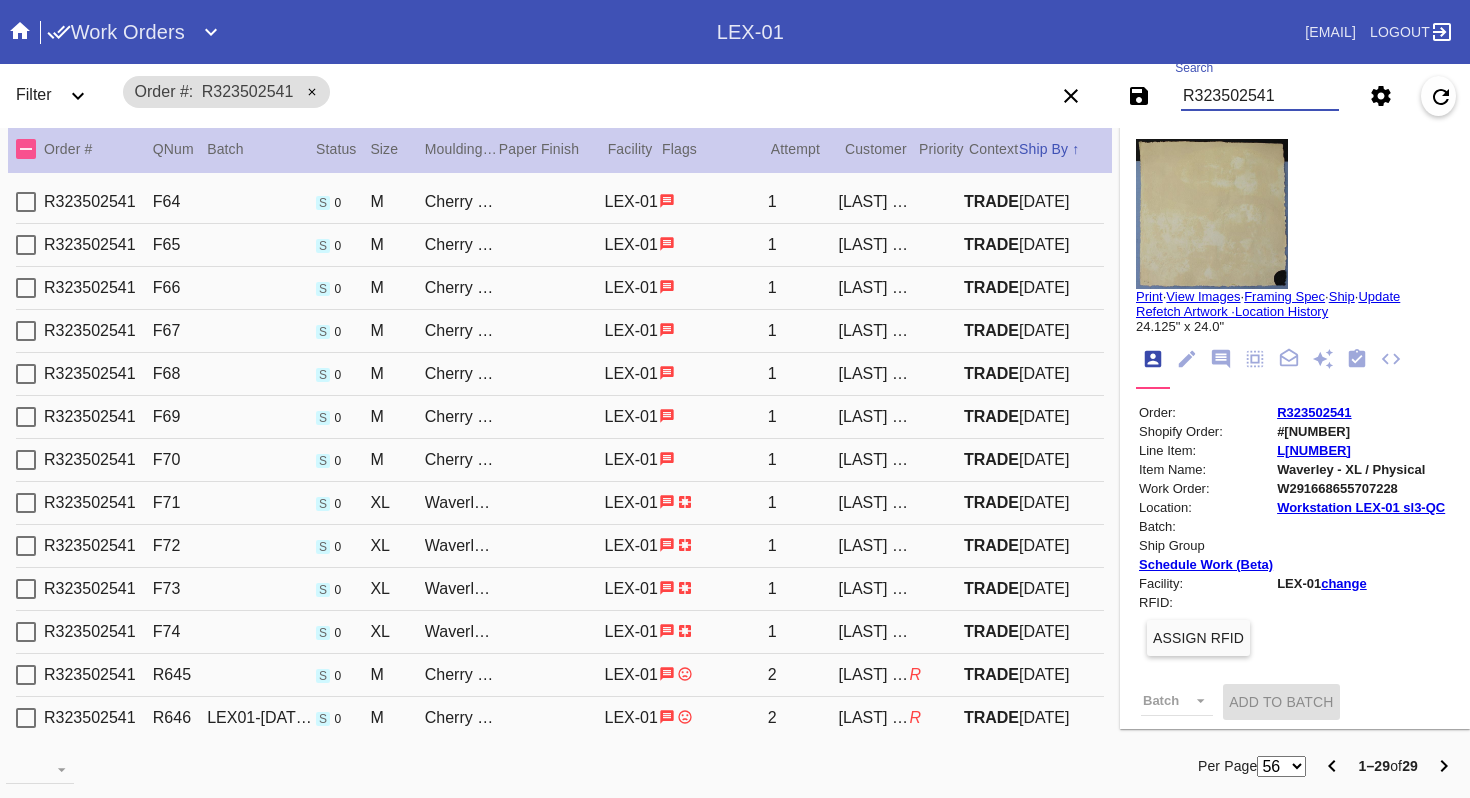 click on "R323502541" at bounding box center (1260, 96) 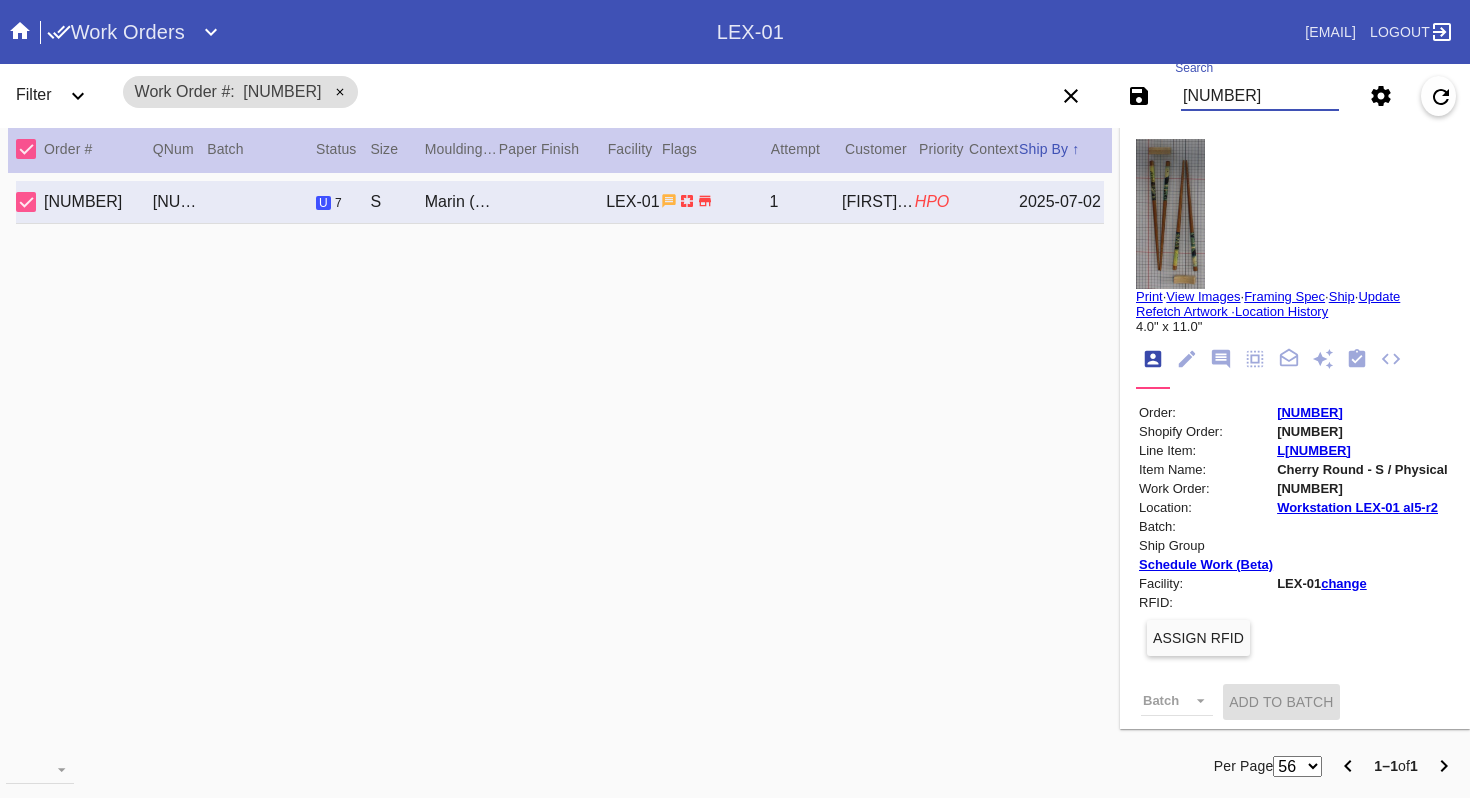 type on "[NUMBER]" 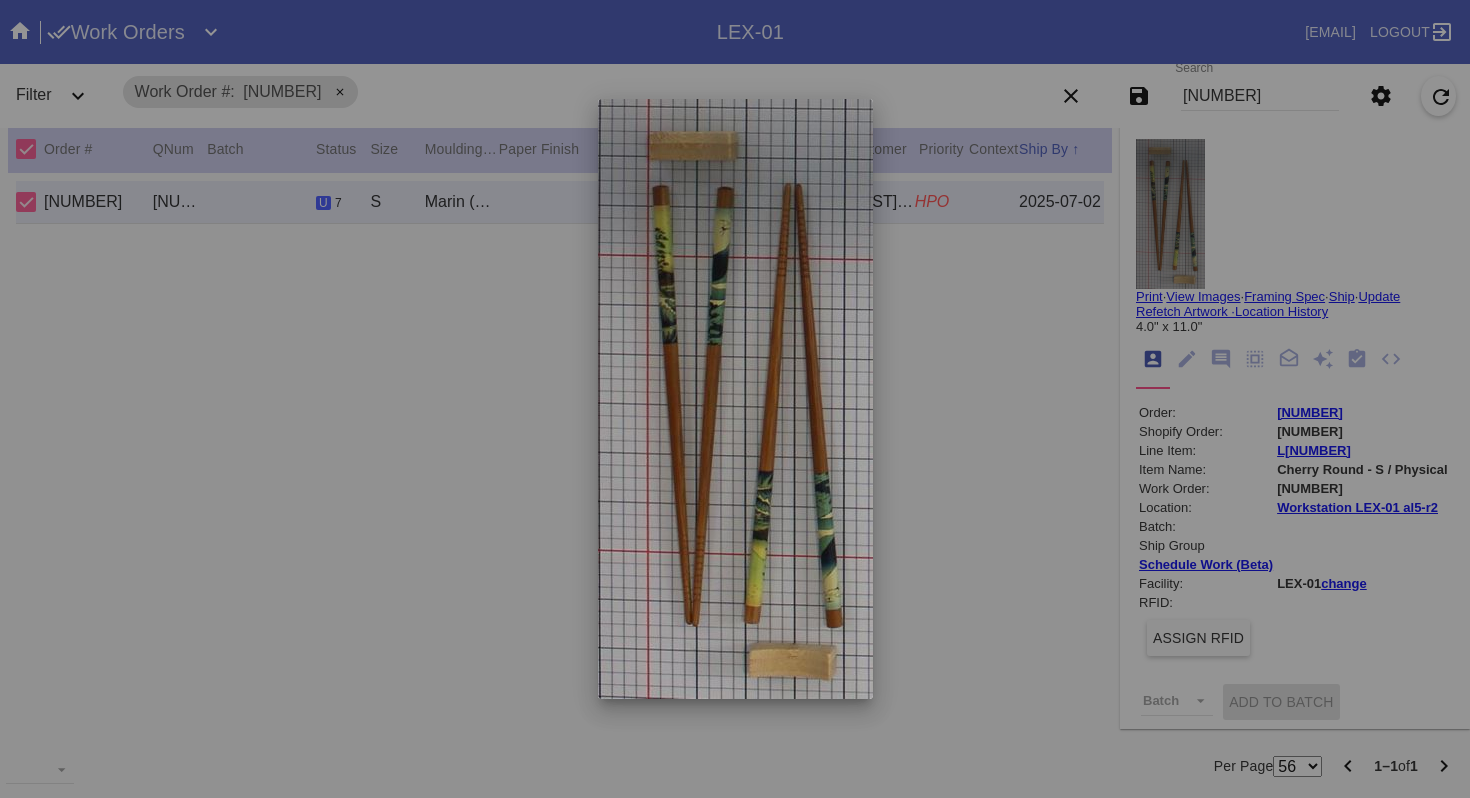 click at bounding box center [735, 399] 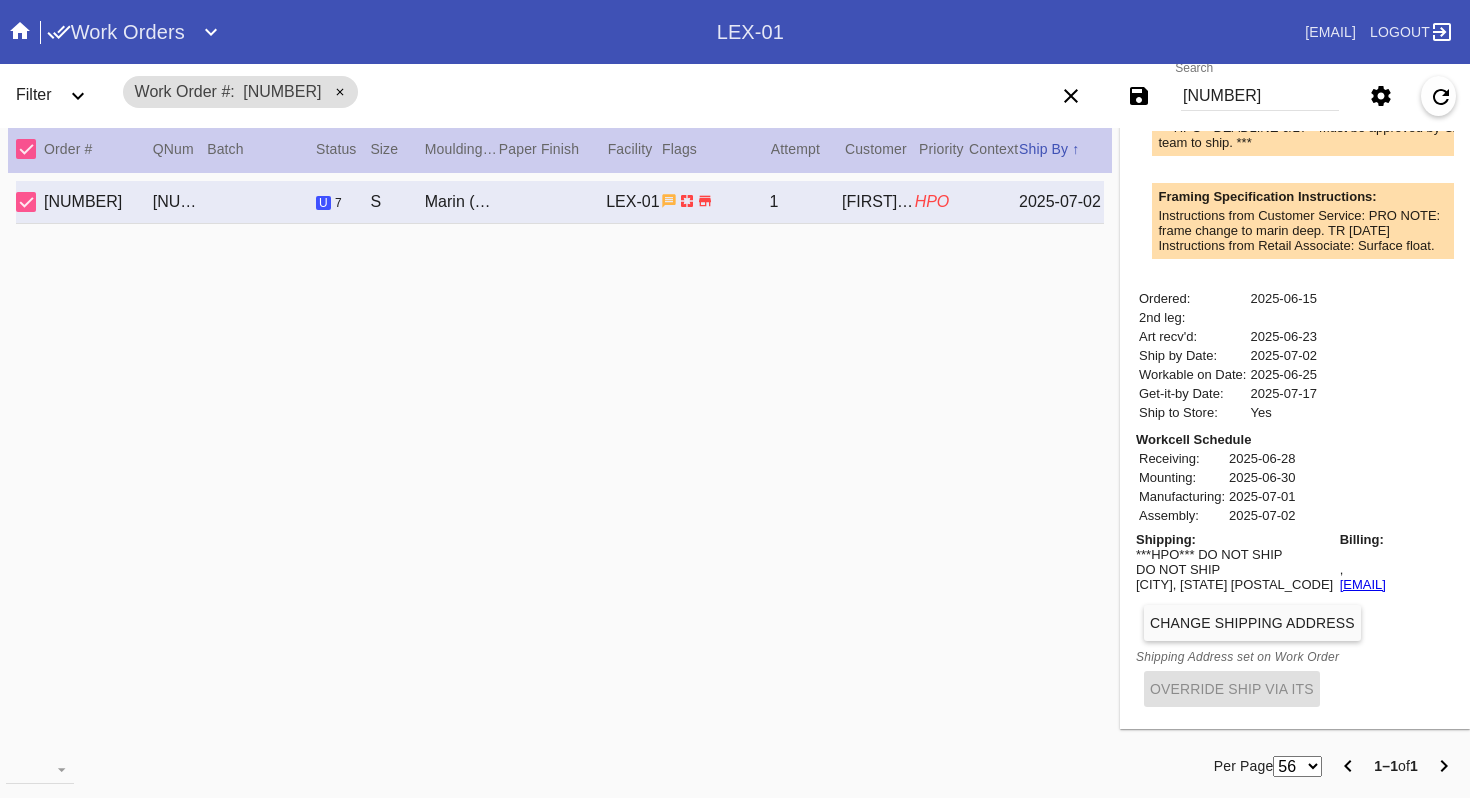 scroll, scrollTop: 0, scrollLeft: 0, axis: both 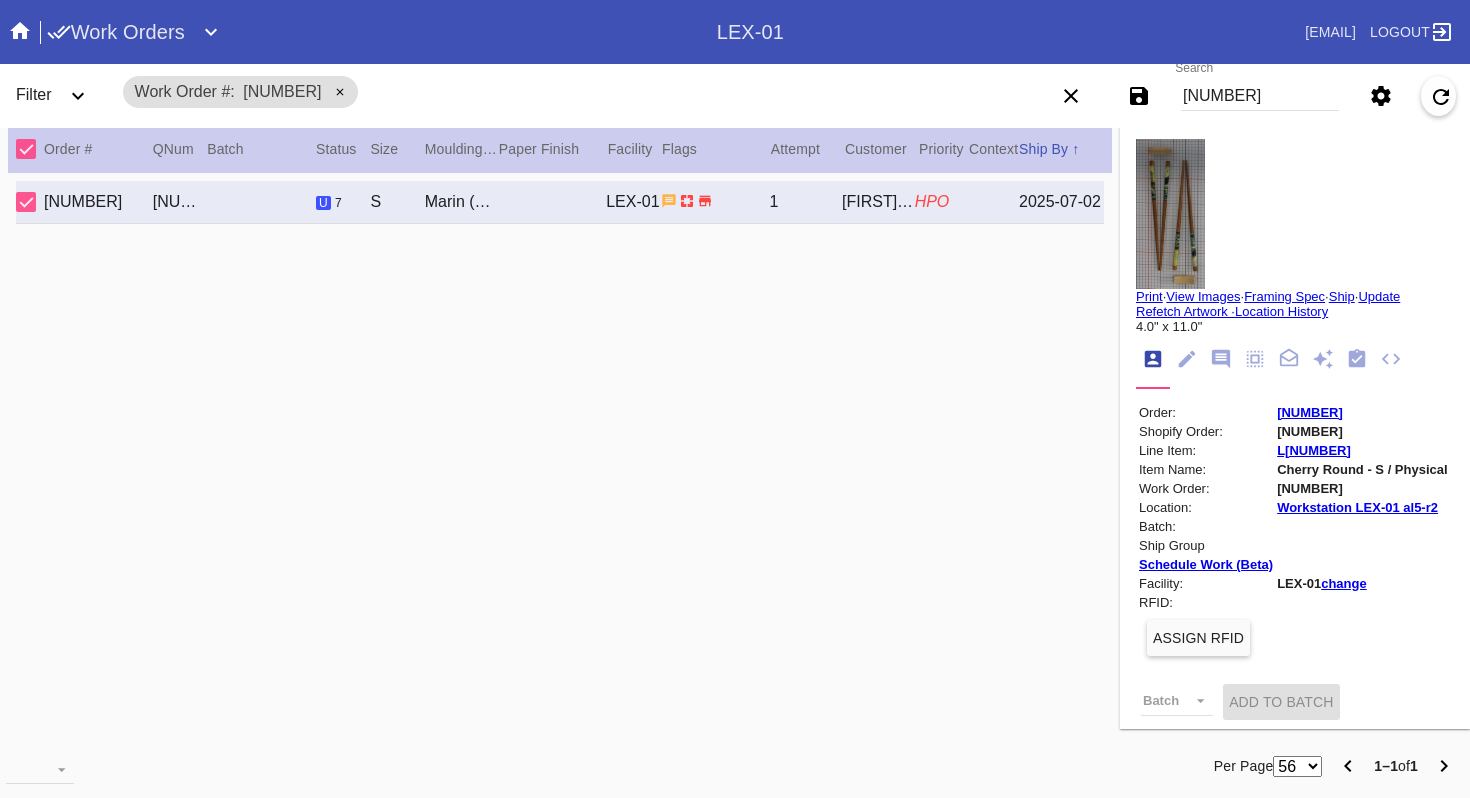 click on "[NUMBER]" at bounding box center (1362, 488) 